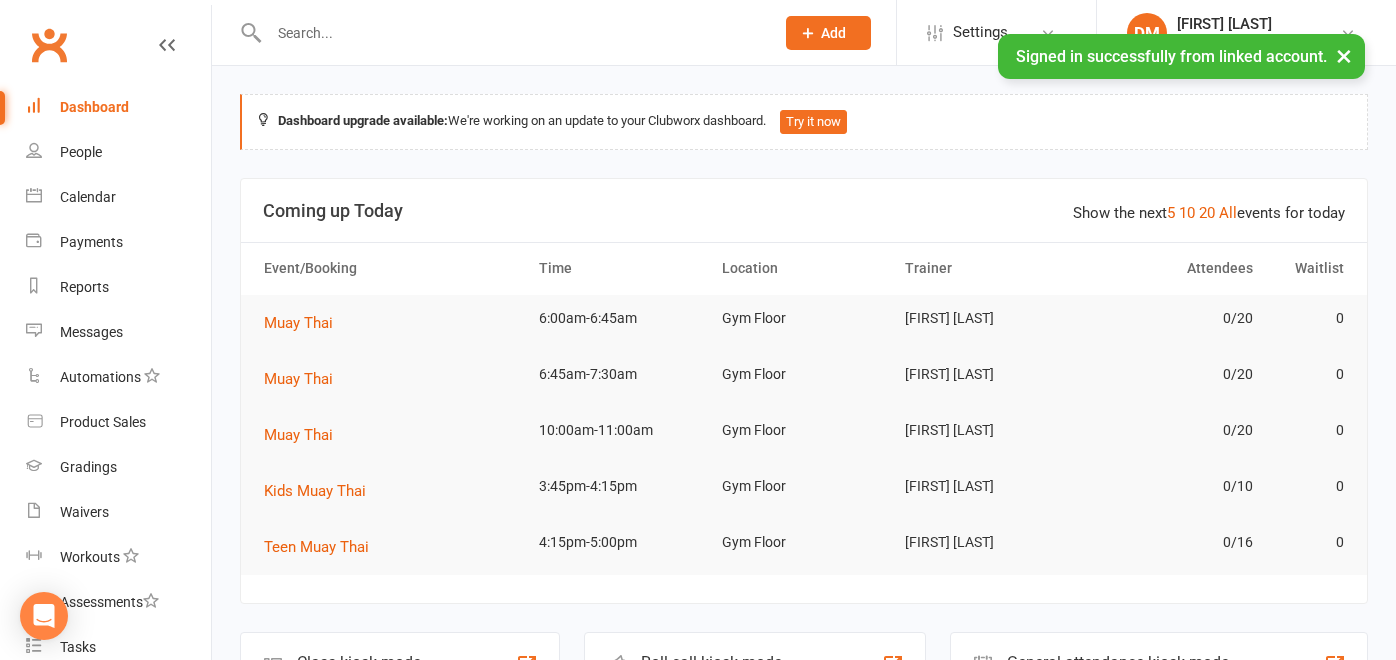 scroll, scrollTop: 0, scrollLeft: 0, axis: both 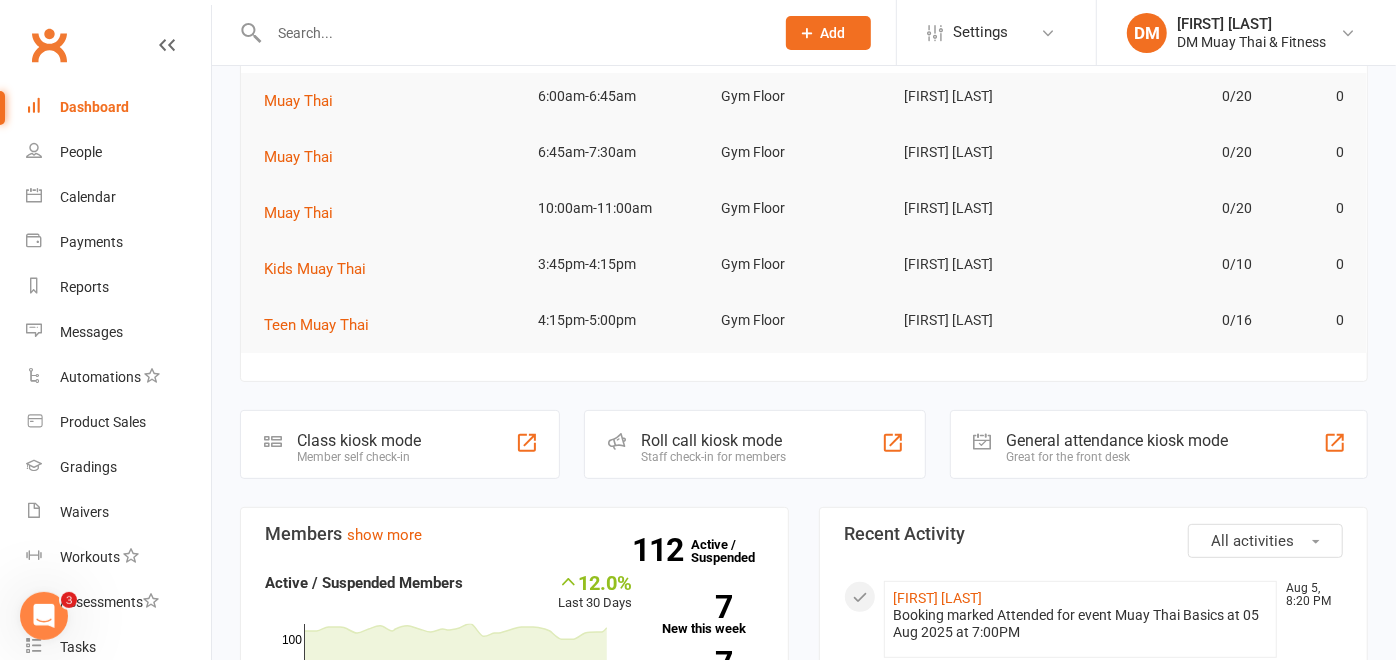 click on "Roll call kiosk mode Staff check-in for members" 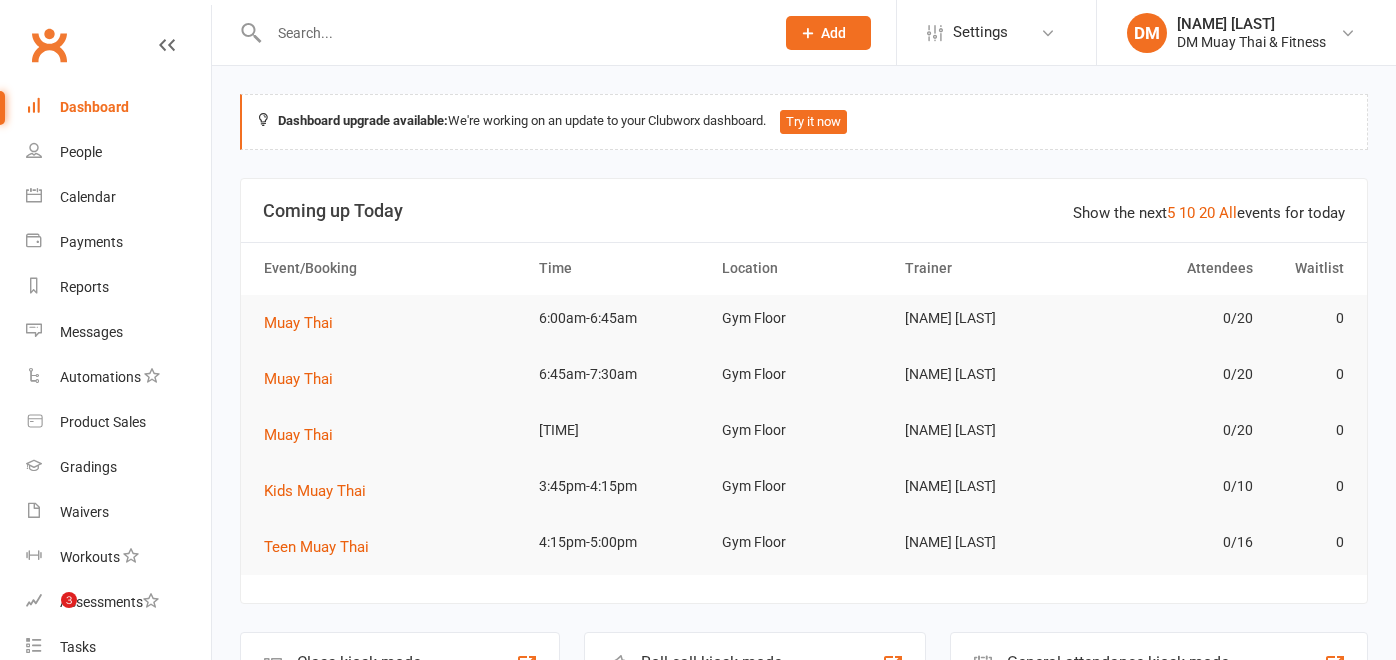 scroll, scrollTop: 0, scrollLeft: 0, axis: both 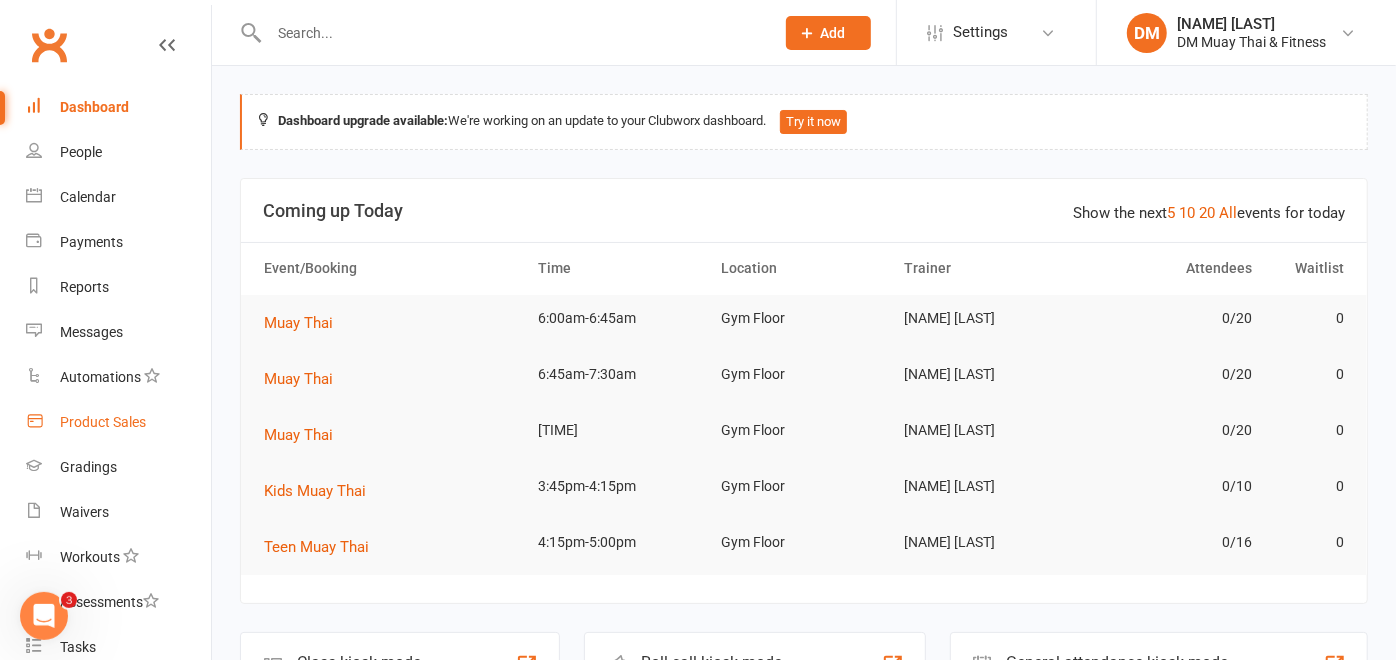 click on "Product Sales" at bounding box center (103, 422) 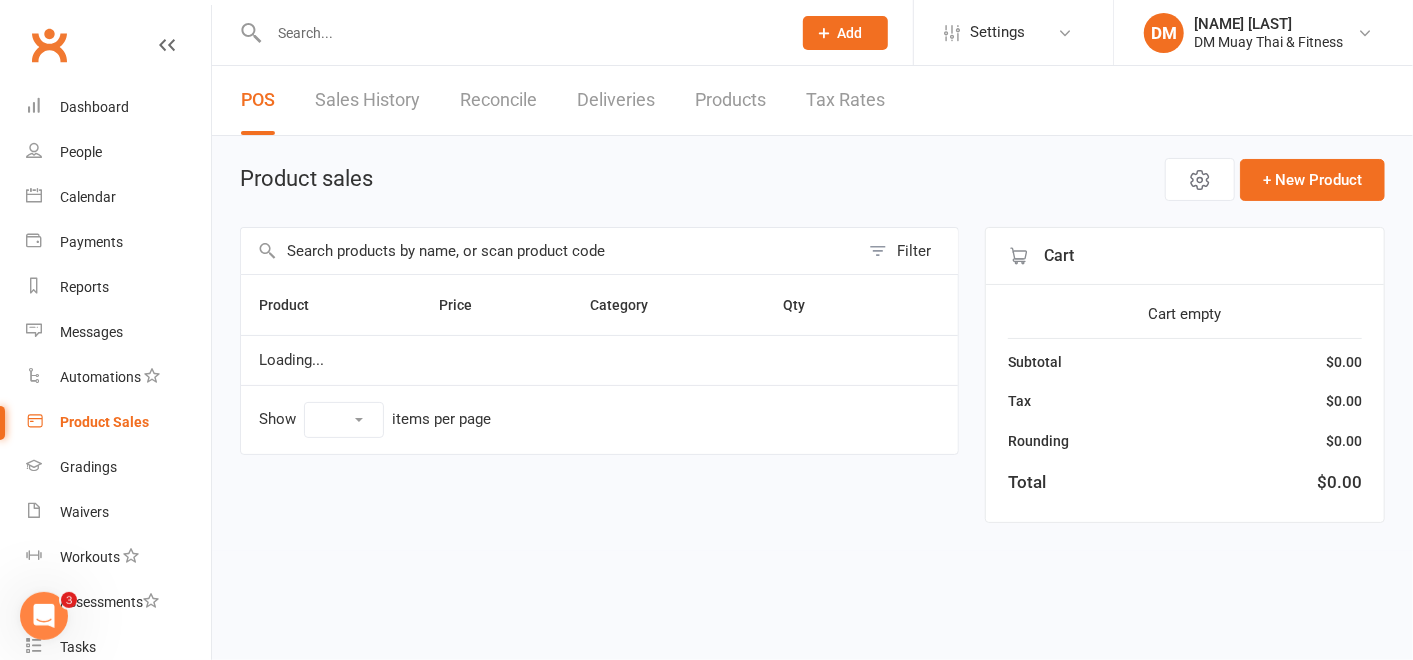 select on "100" 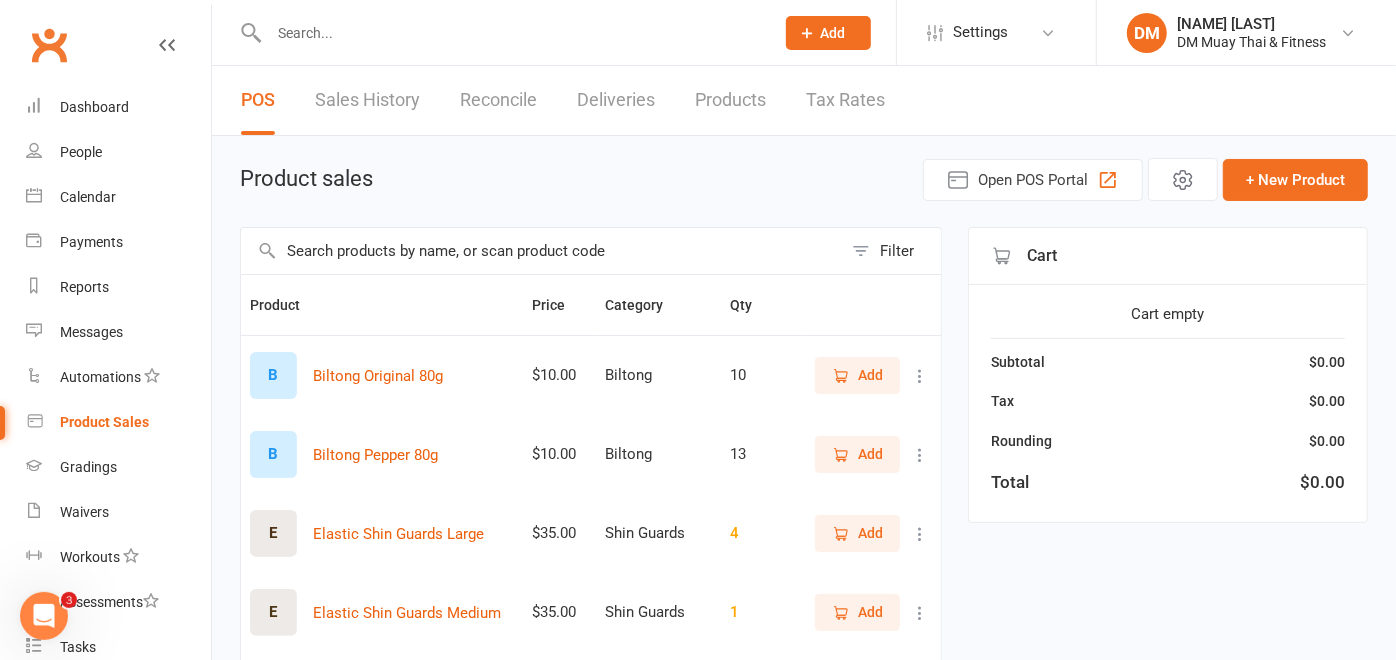click on "Reconcile" at bounding box center [498, 100] 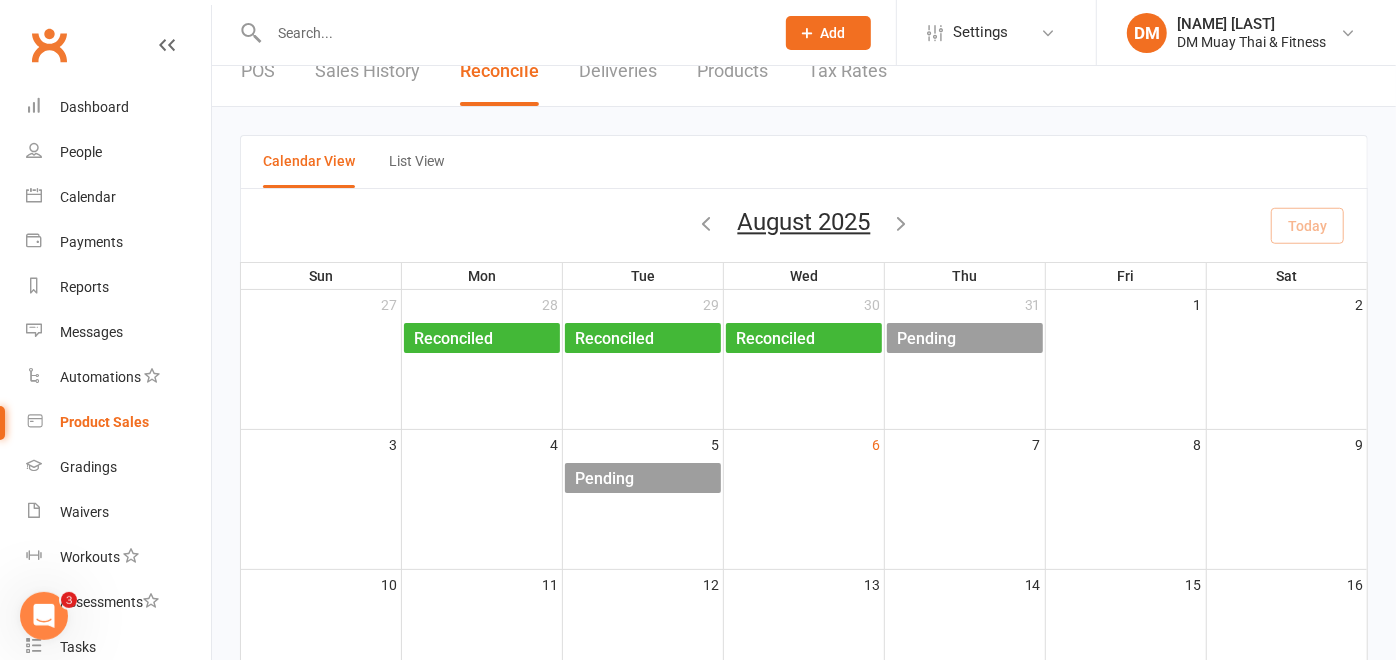 scroll, scrollTop: 222, scrollLeft: 0, axis: vertical 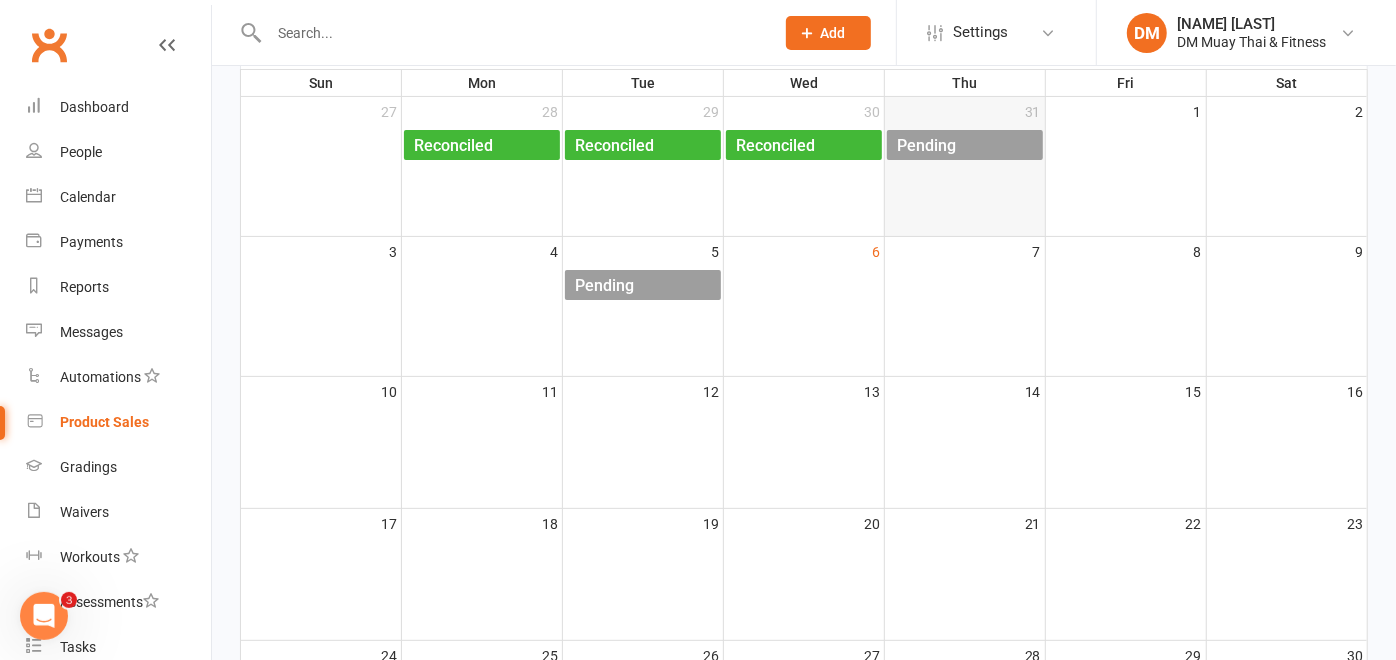 click on "Pending" 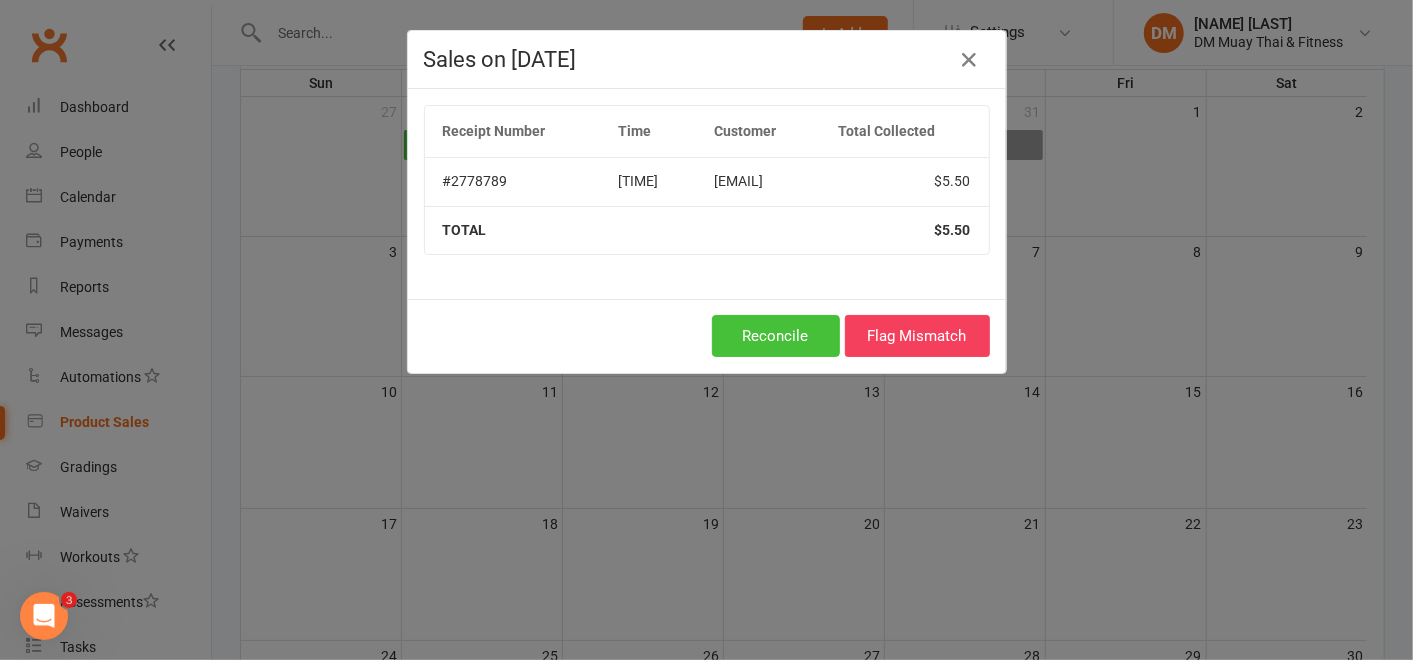 click on "Reconcile" at bounding box center (776, 336) 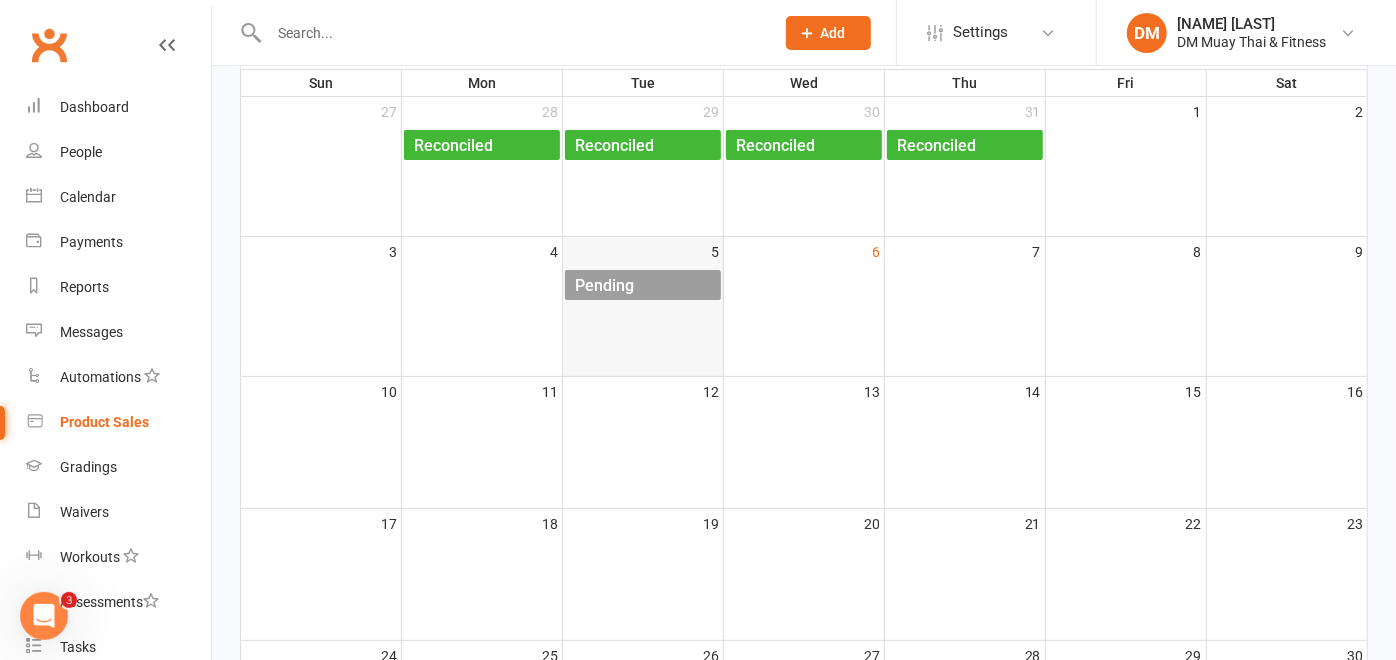click on "Pending" 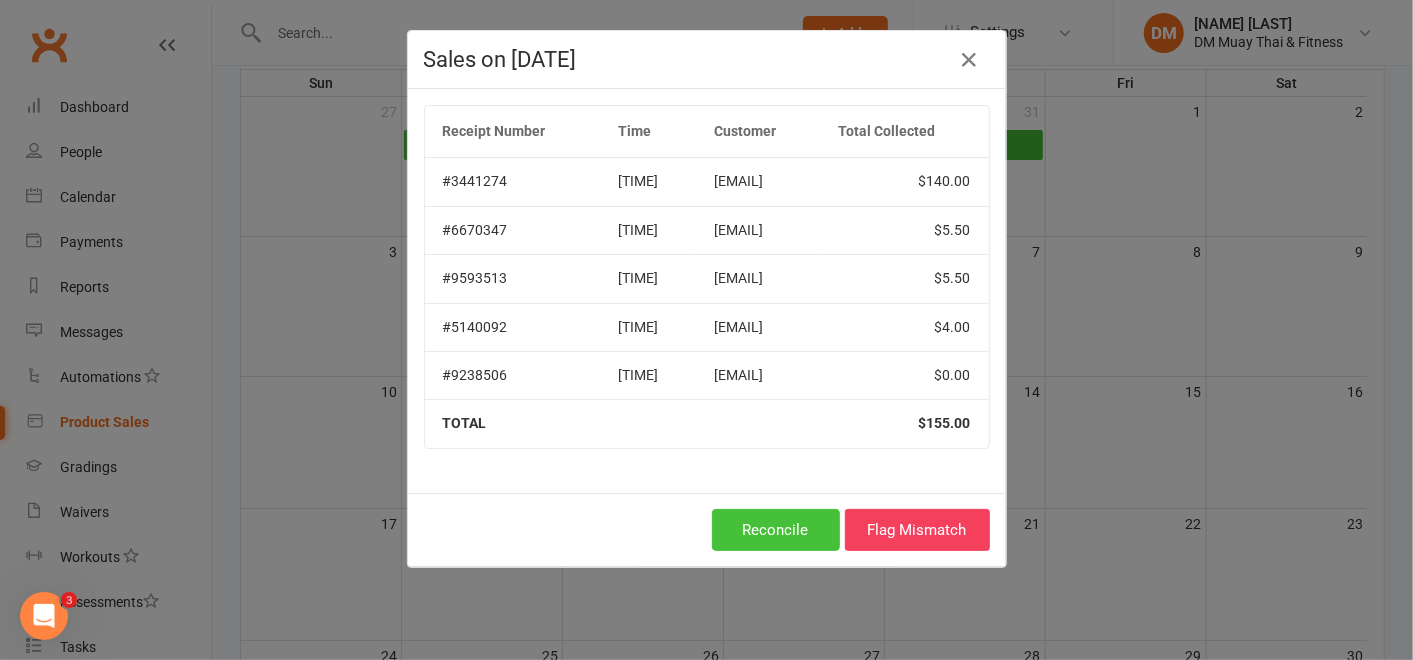 click on "Reconcile" at bounding box center [776, 530] 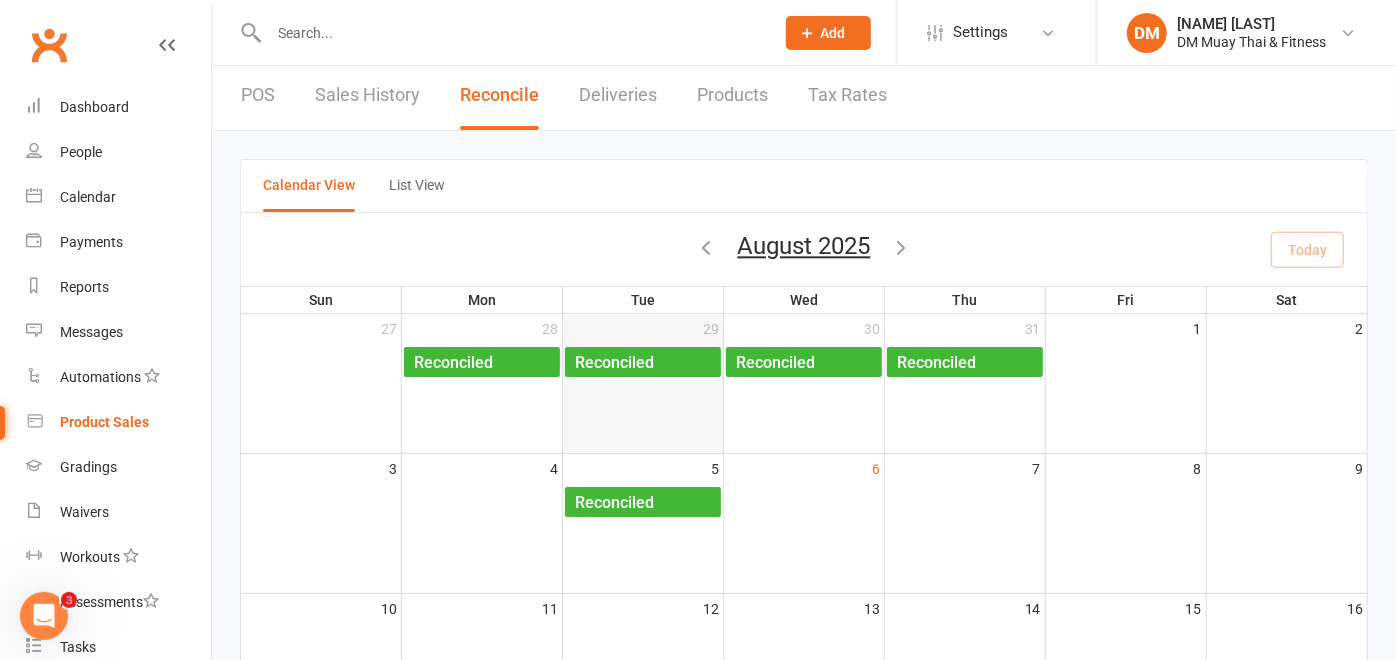 scroll, scrollTop: 0, scrollLeft: 0, axis: both 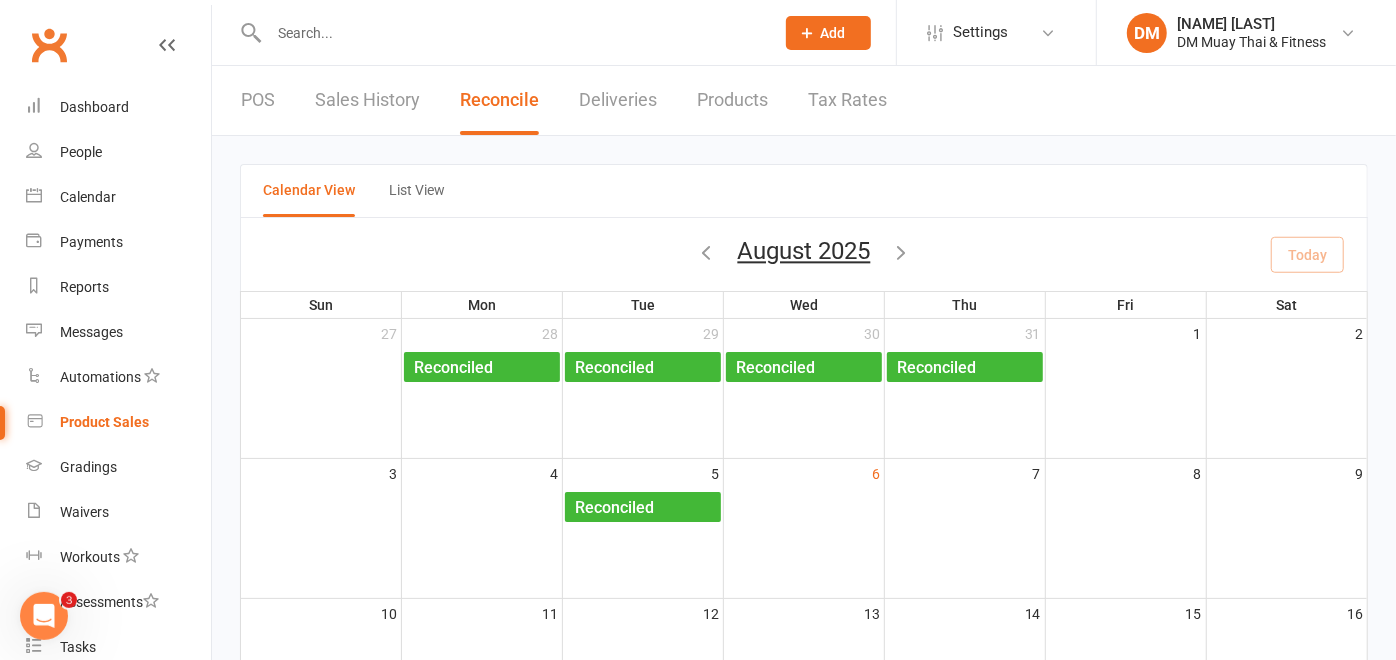 click on "POS" at bounding box center [258, 100] 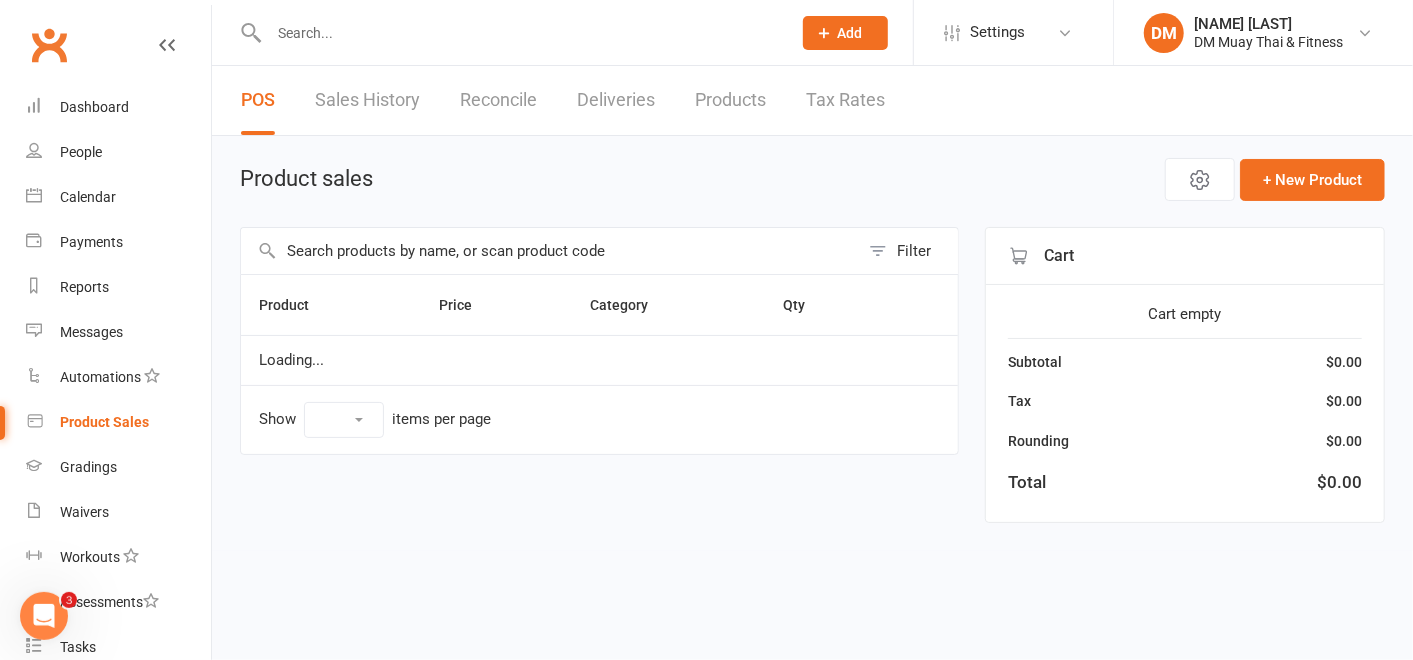select on "100" 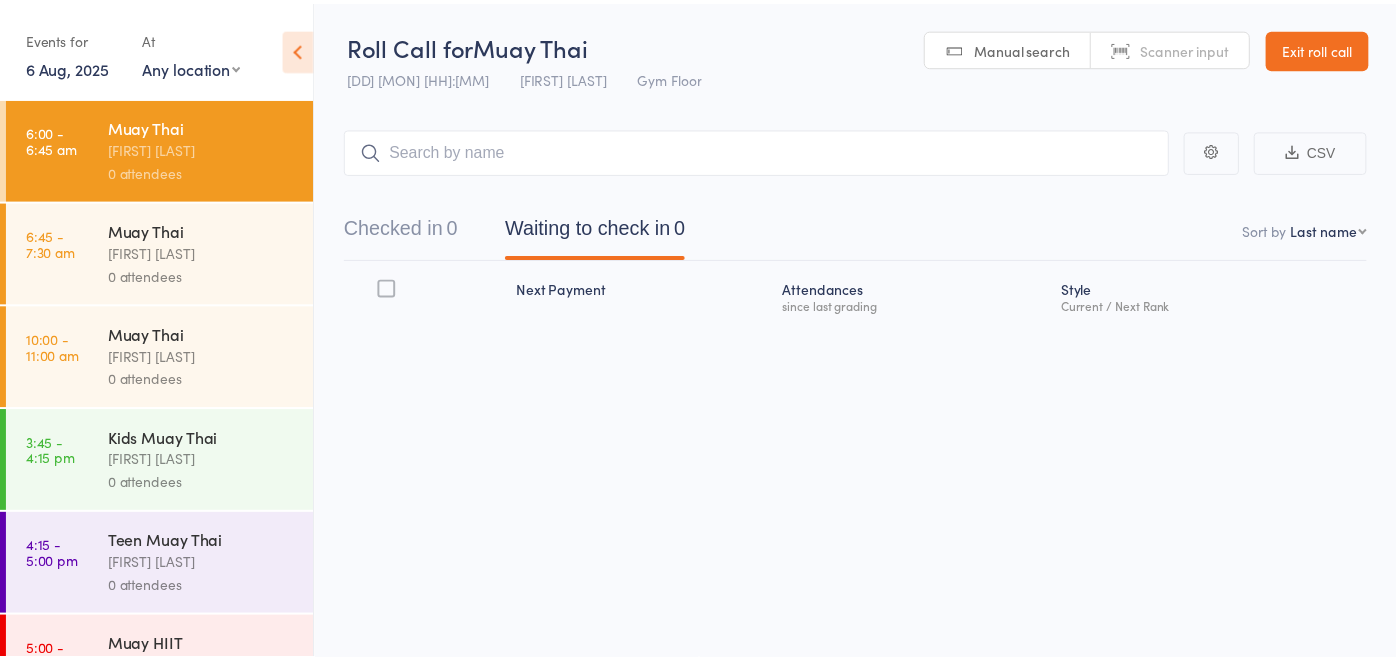 scroll, scrollTop: 0, scrollLeft: 0, axis: both 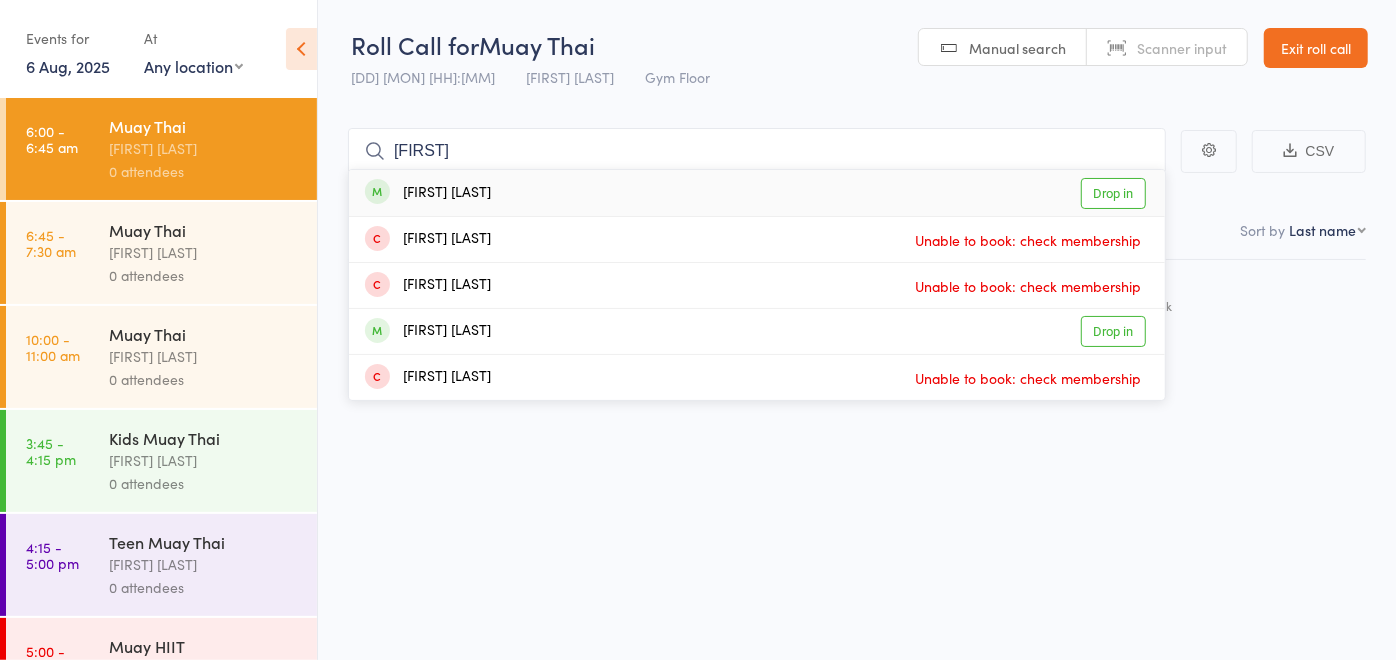 type on "benny" 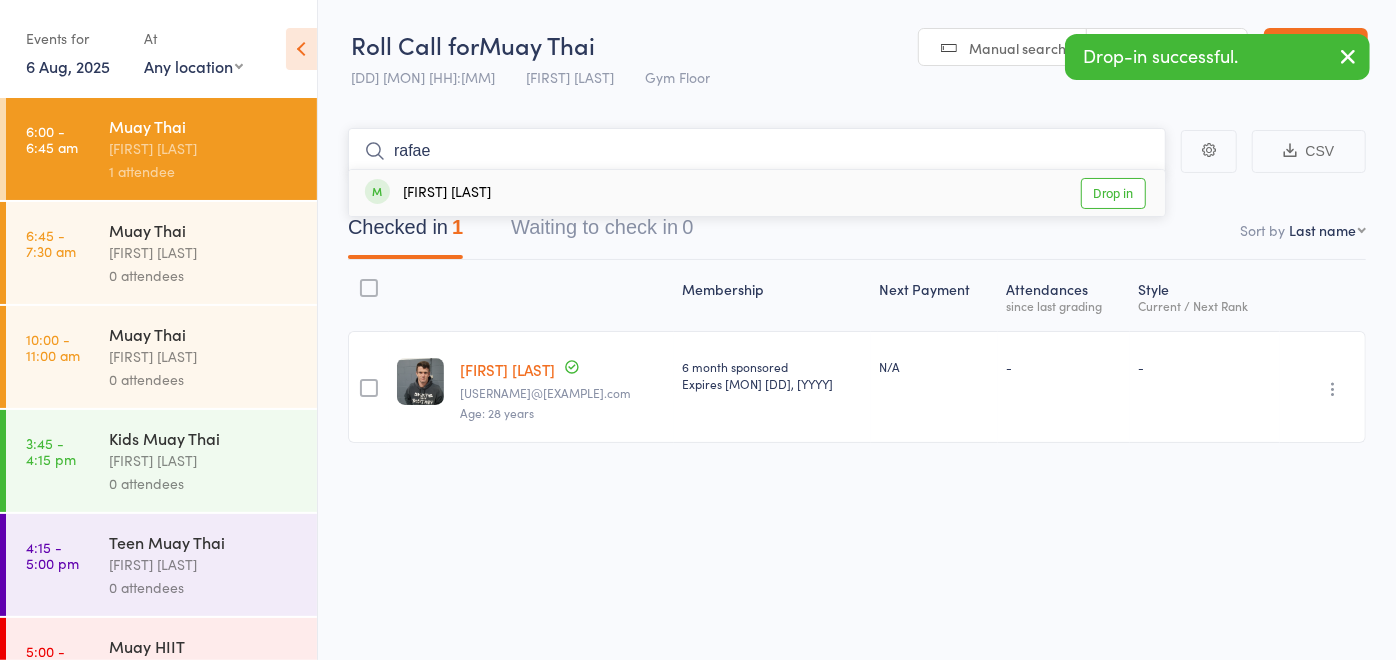 type on "rafae" 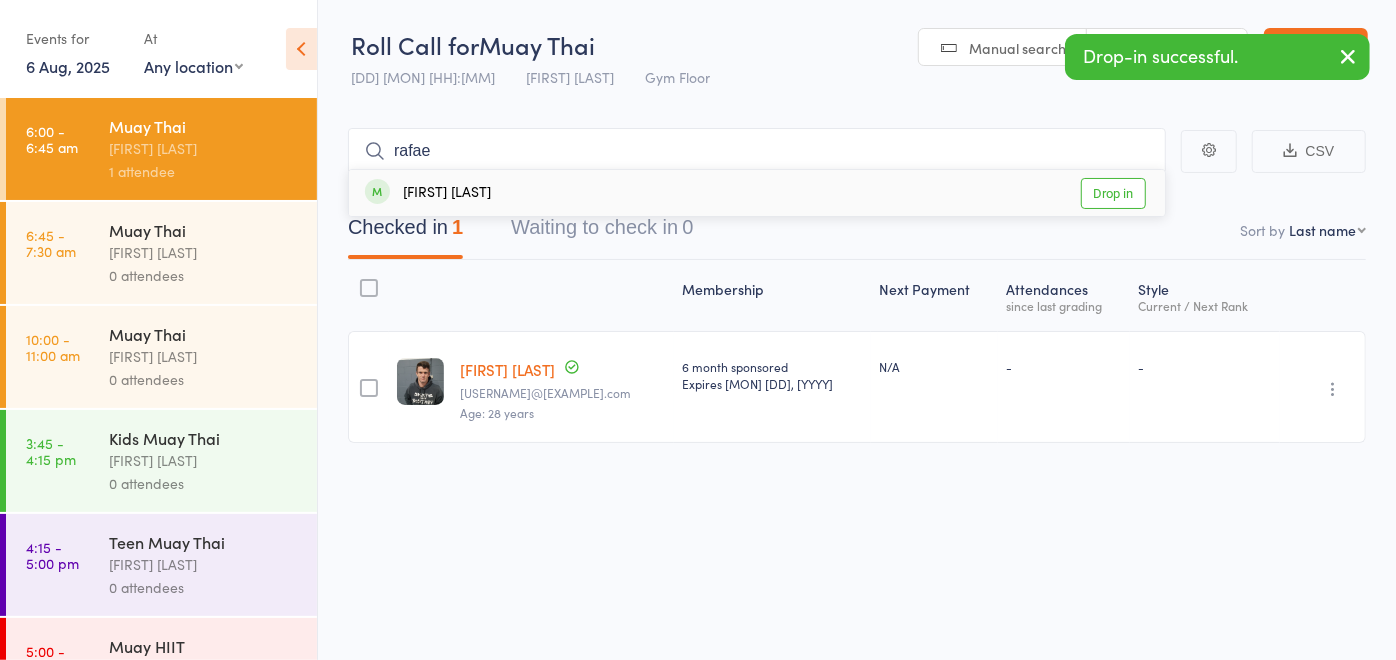 click on "Rafael Alves Drop in" at bounding box center [757, 193] 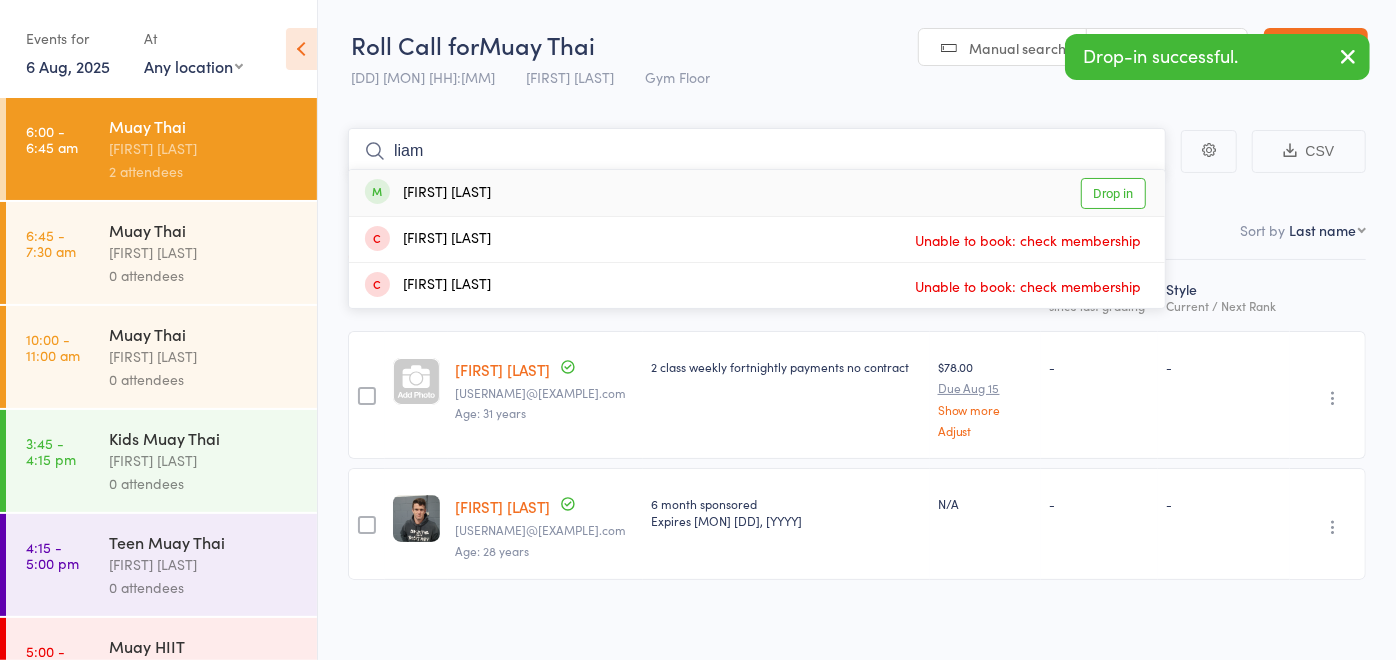 type on "liam" 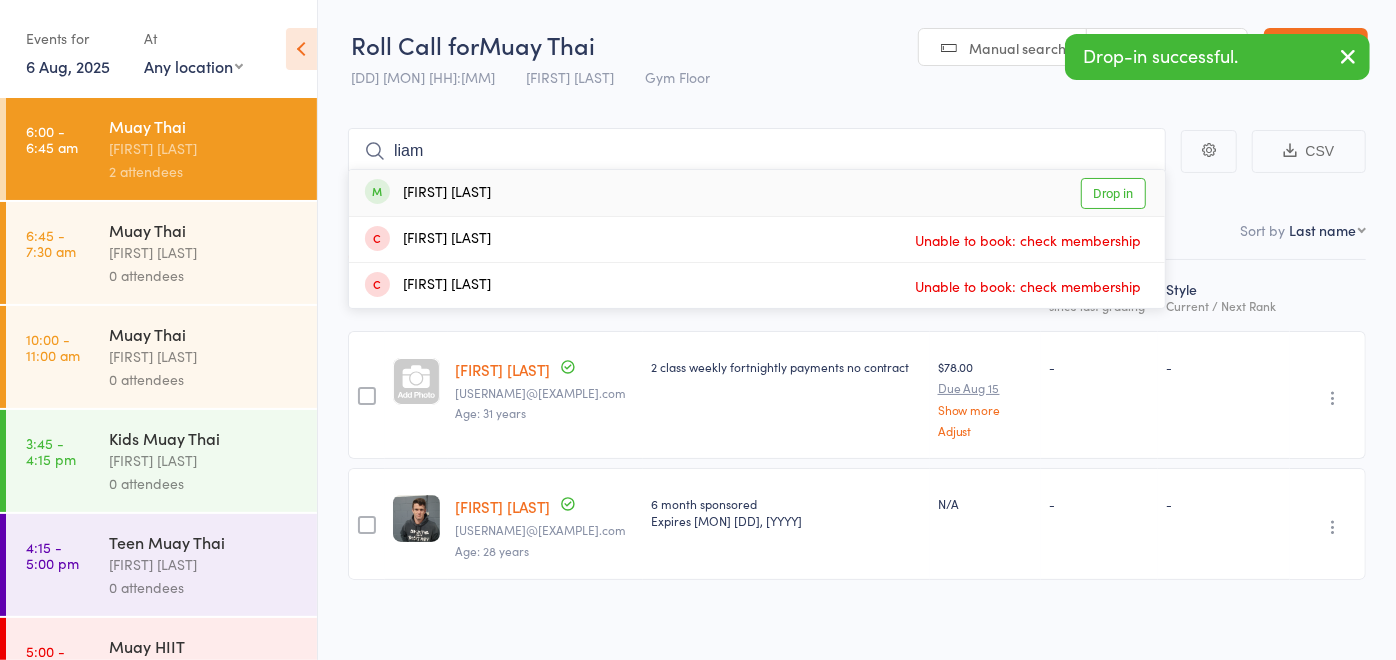 click on "Liam Hanna Drop in" at bounding box center (757, 193) 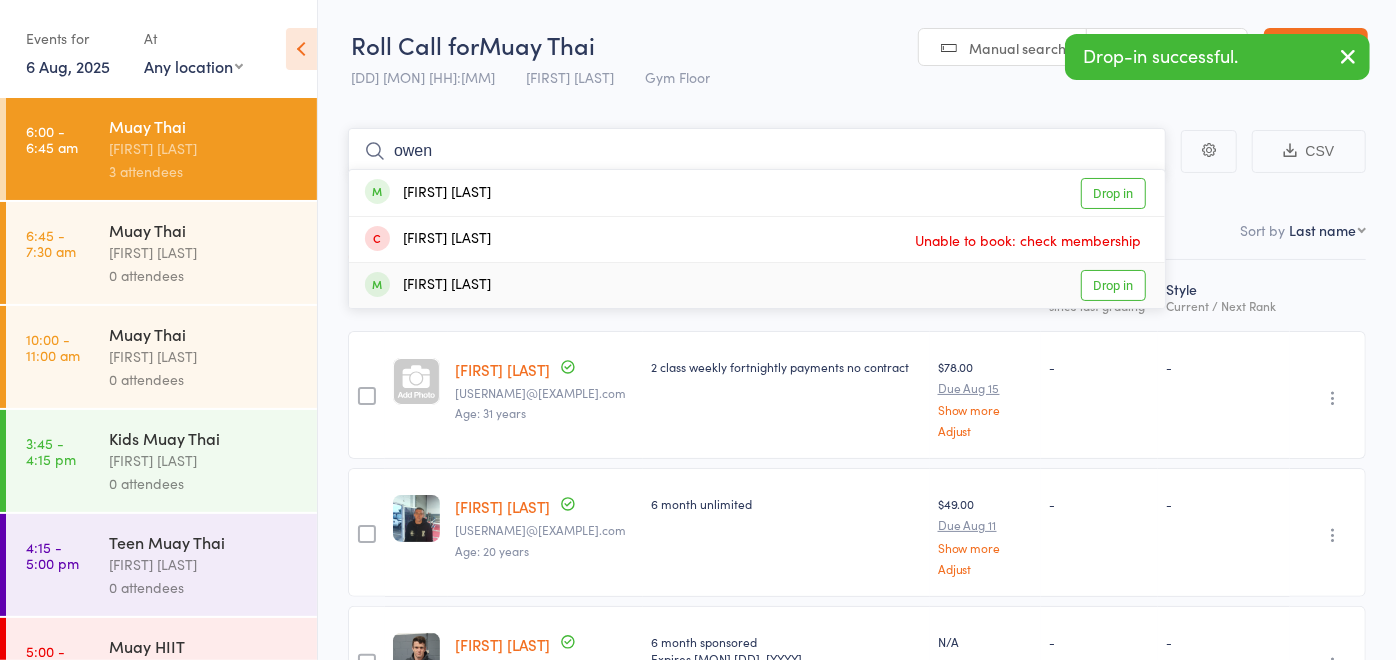 type on "owen" 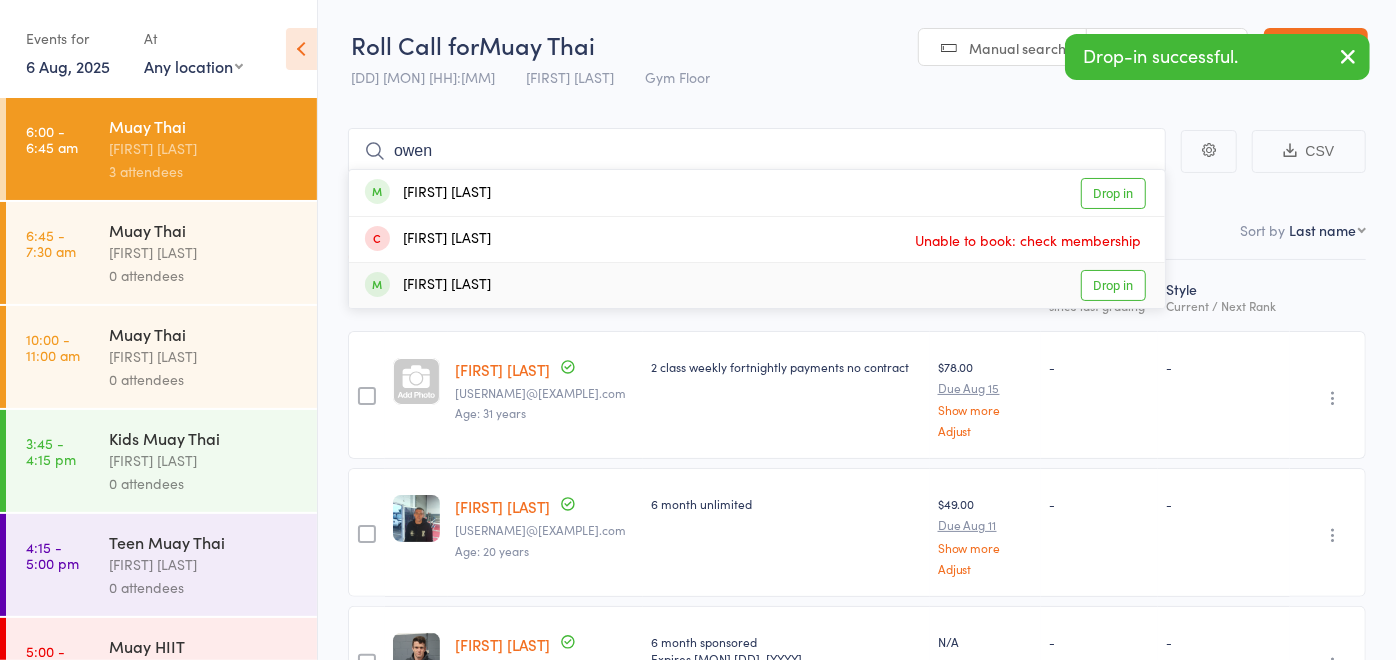 click on "Owen Smithwick Drop in" at bounding box center [757, 285] 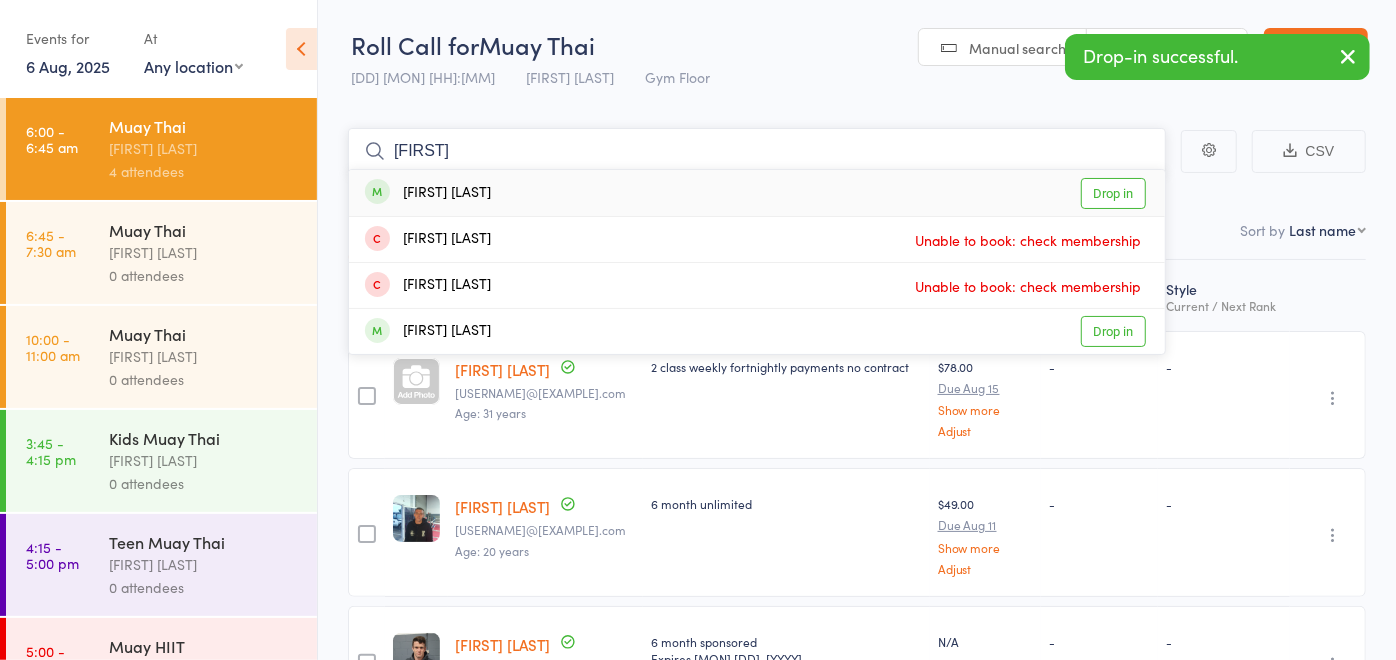 type on "maddy" 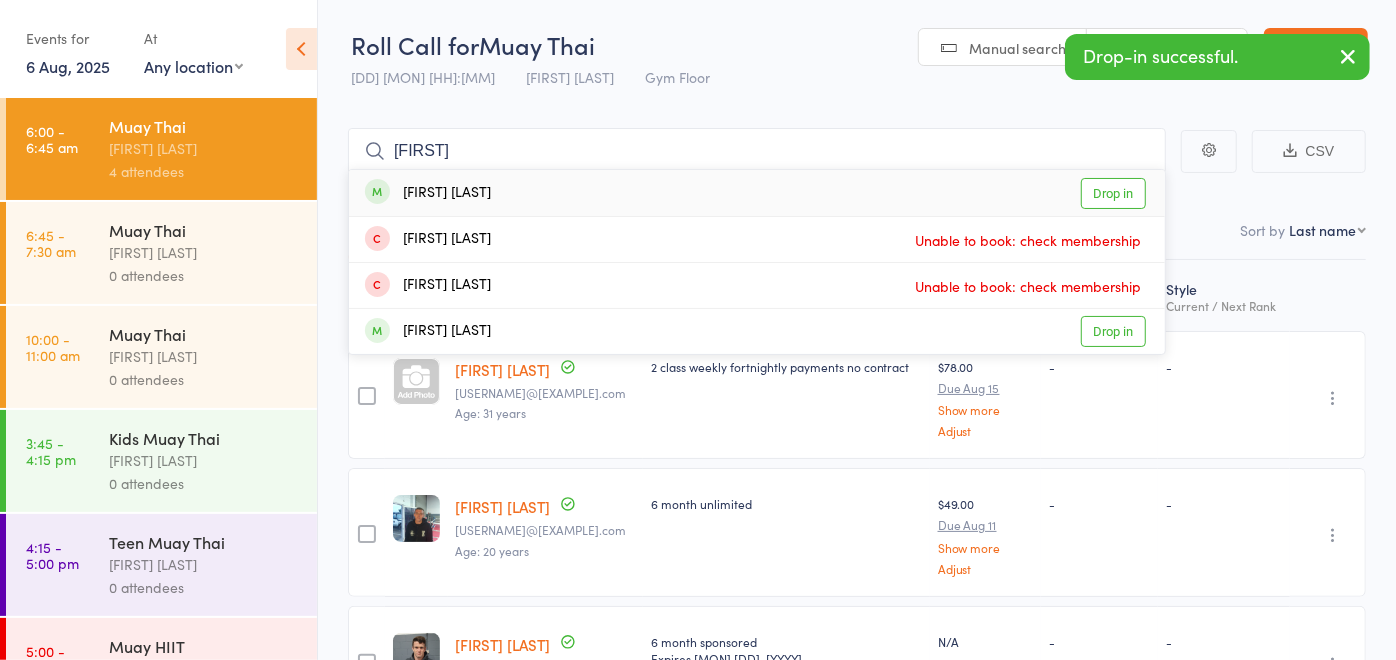 click on "Maddy Knight Drop in" at bounding box center [757, 193] 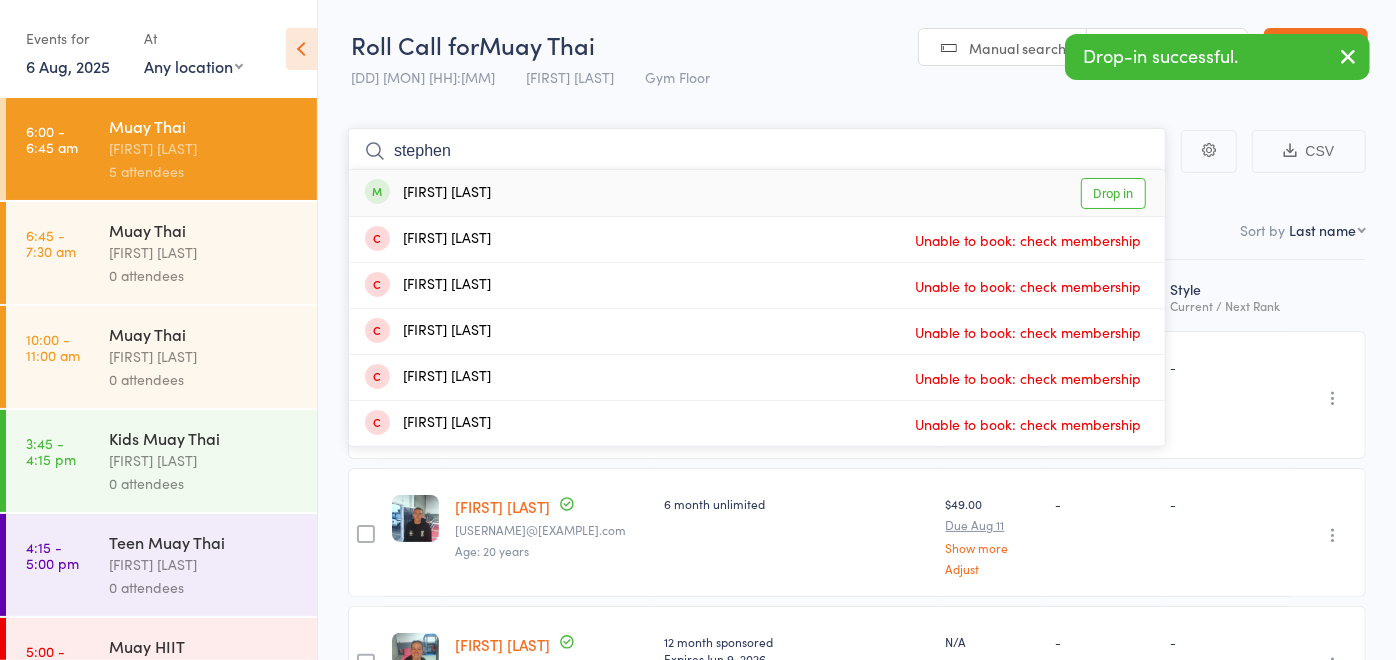 type on "stephen" 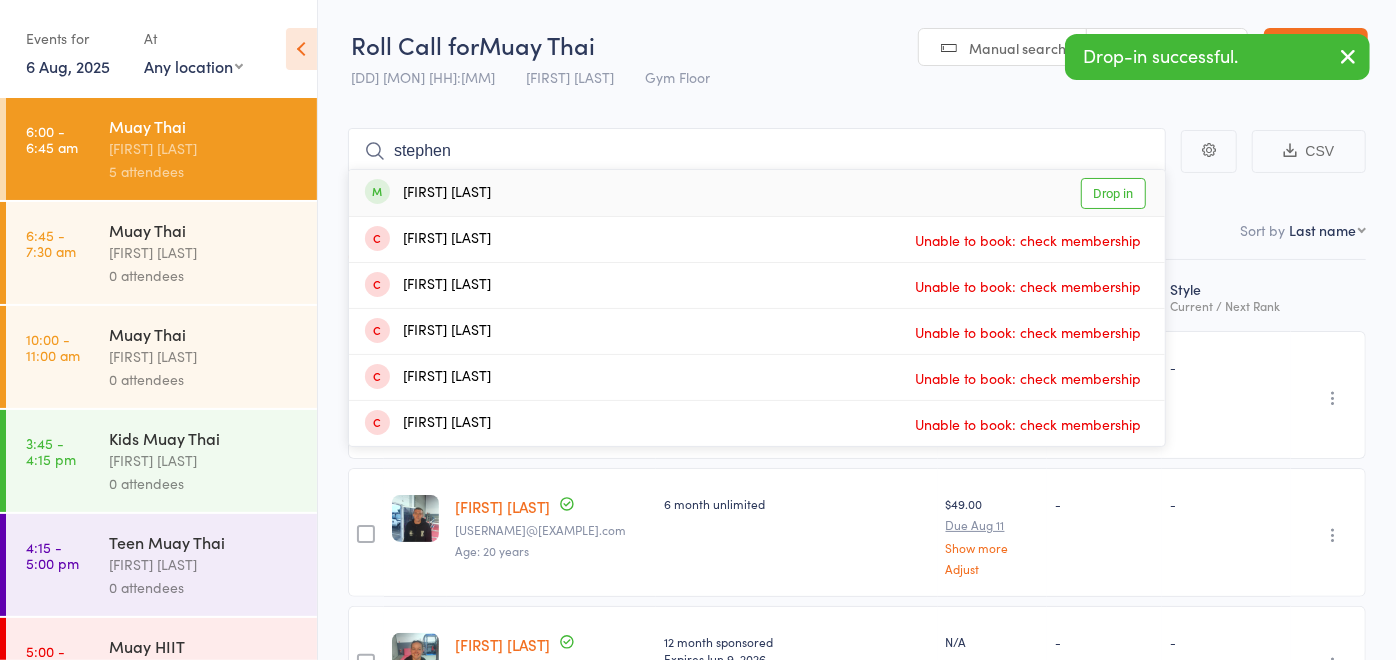 click on "Stephen McDonald" at bounding box center [428, 193] 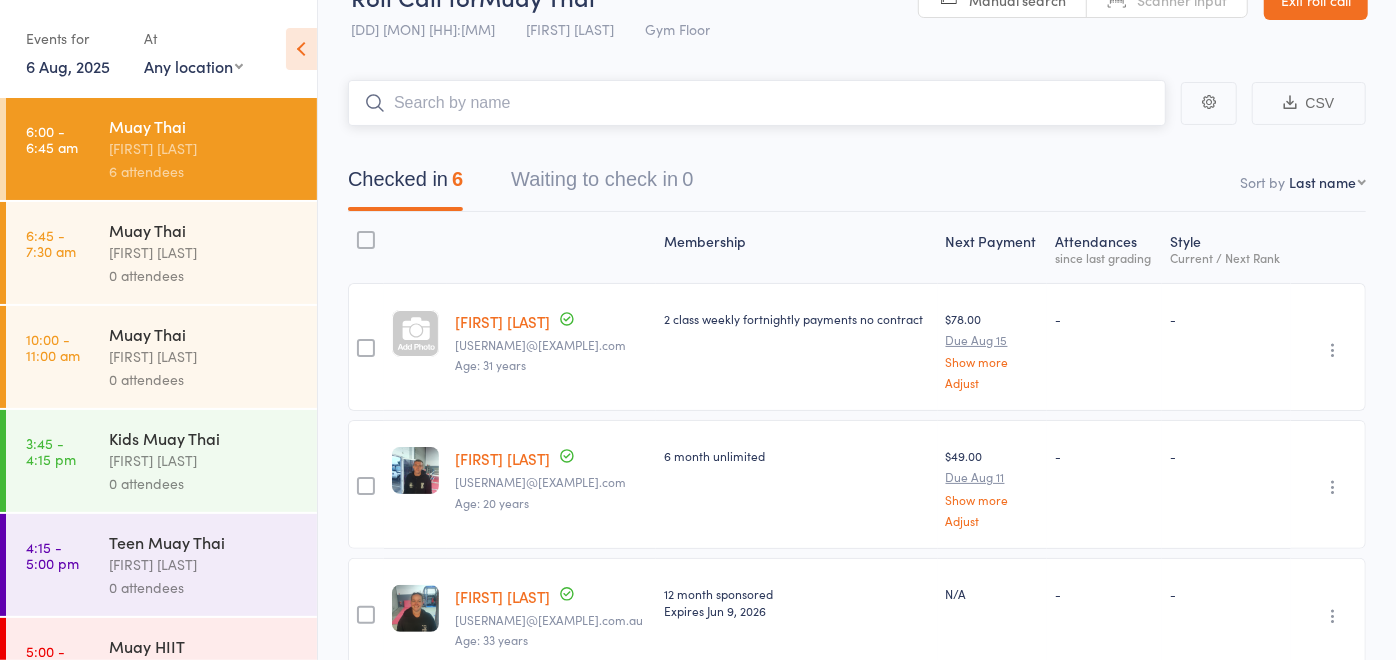 scroll, scrollTop: 0, scrollLeft: 0, axis: both 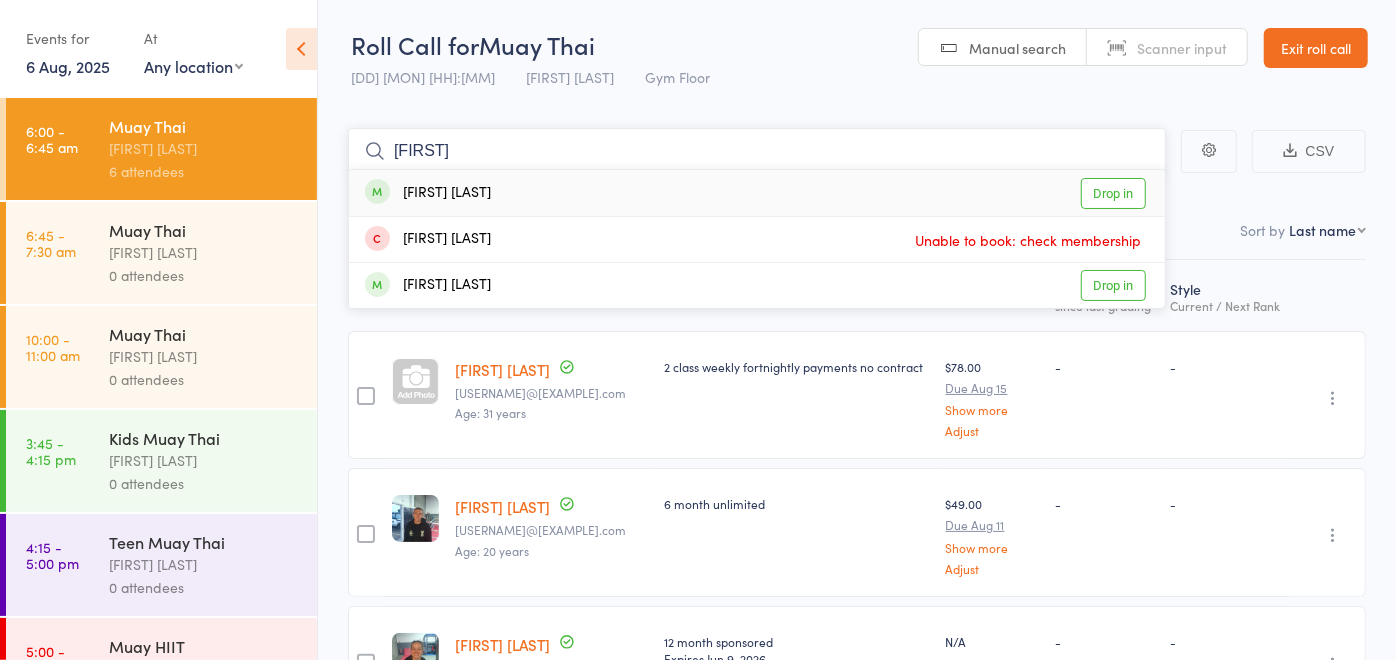 type on "kali" 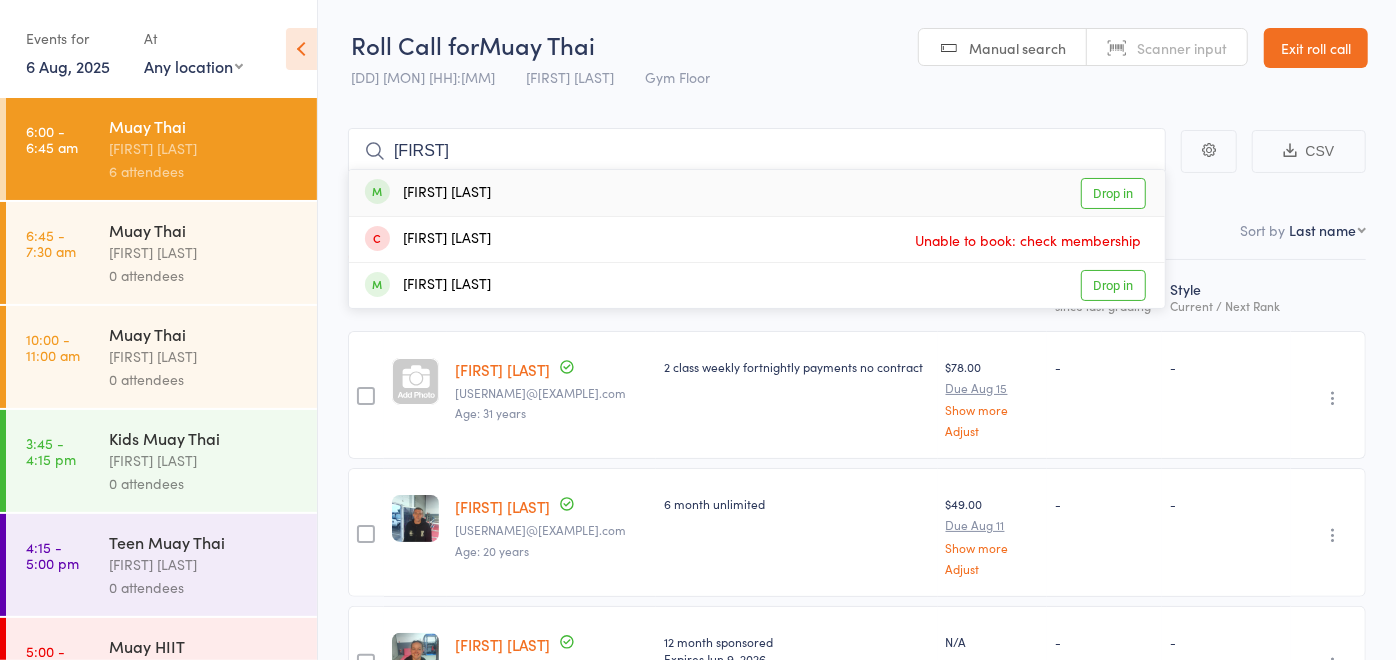 click on "Kalila Zylstra Drop in" at bounding box center (757, 193) 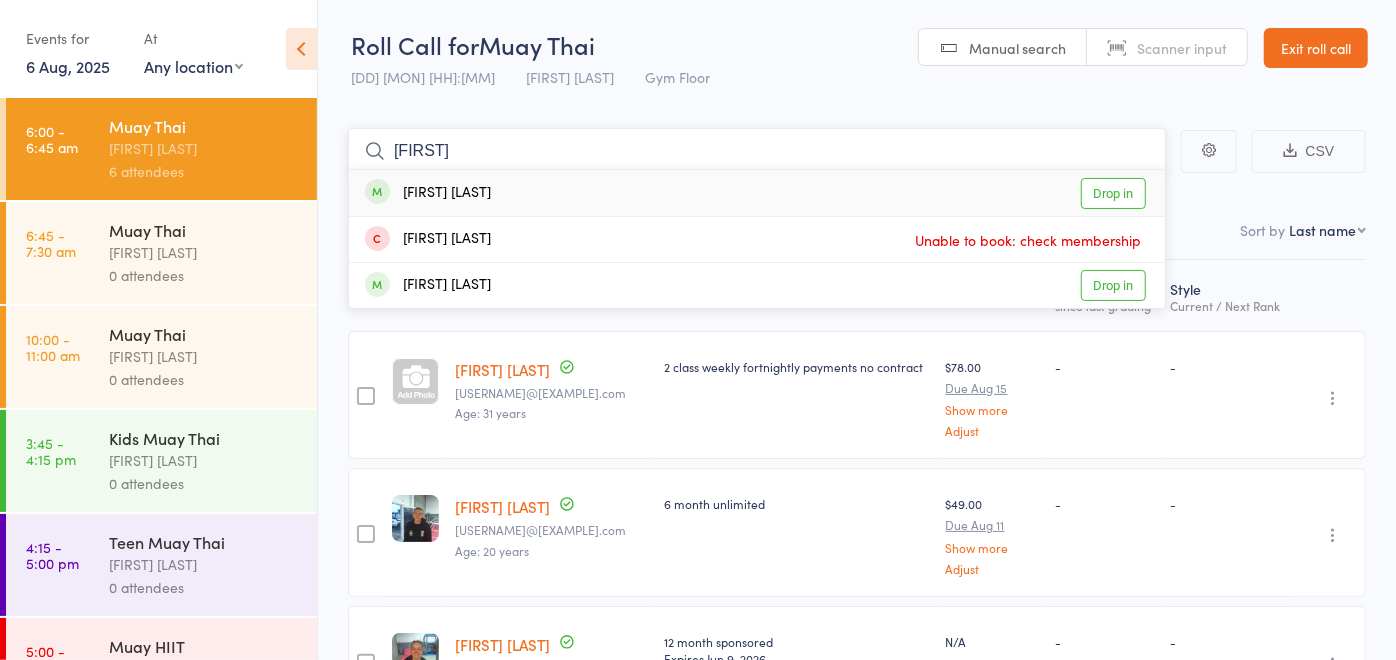 type 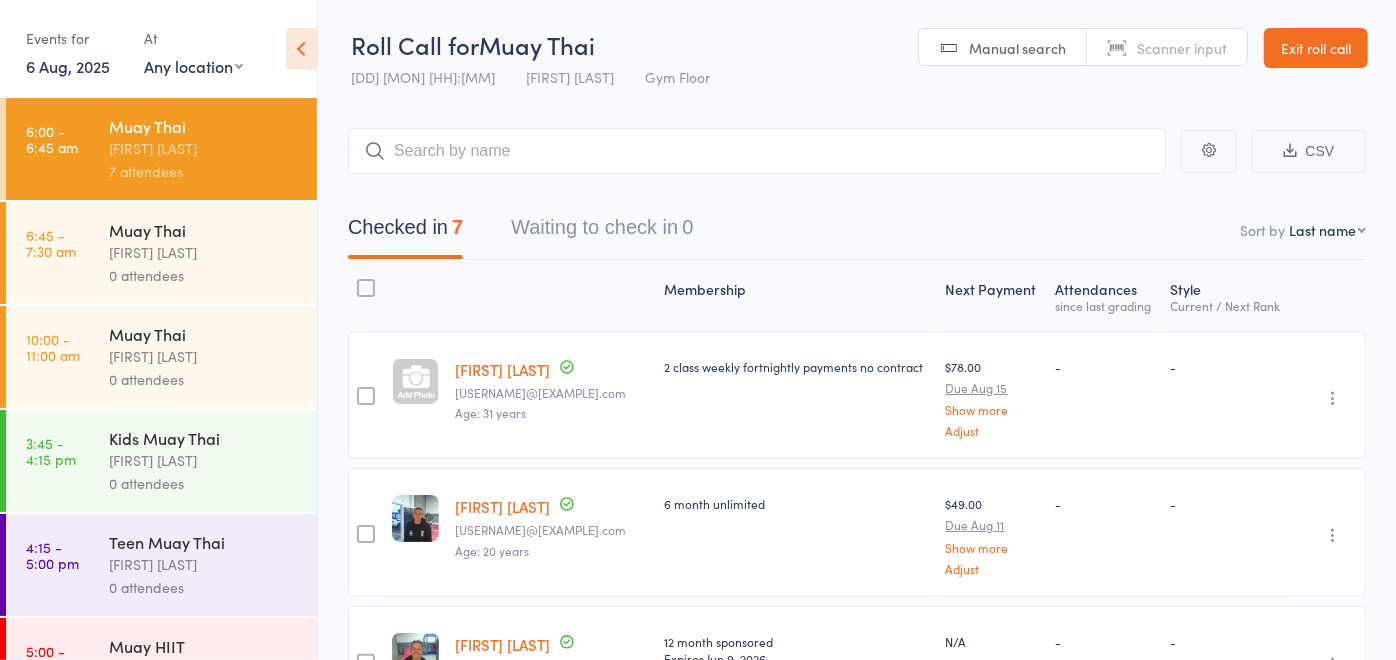 click on "[FIRST] [LAST]" at bounding box center [204, 252] 